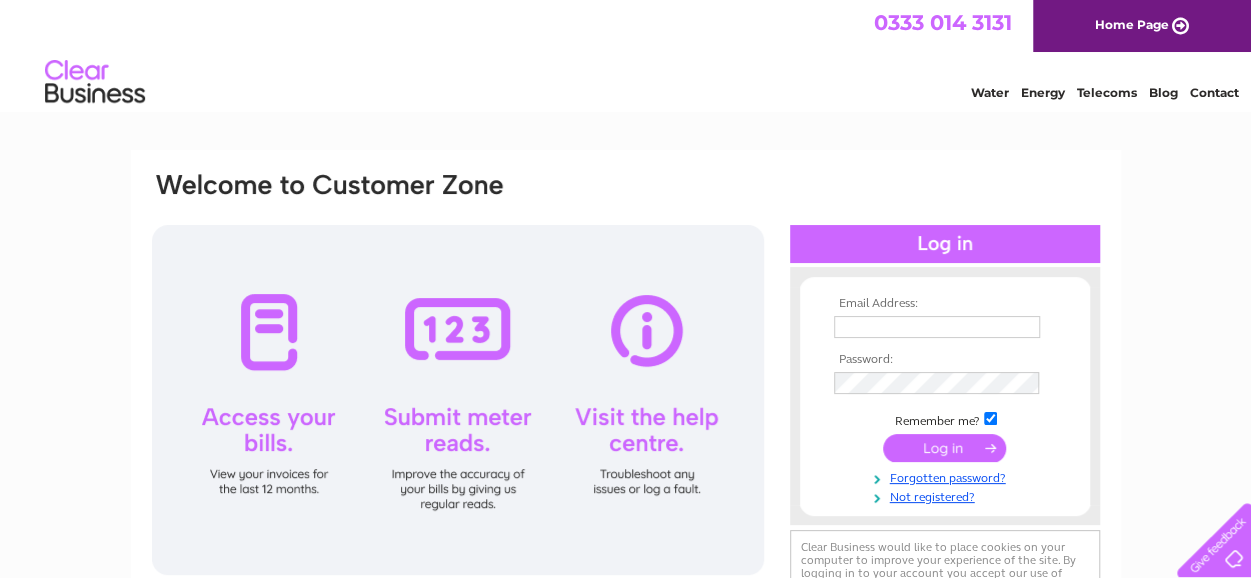scroll, scrollTop: 0, scrollLeft: 0, axis: both 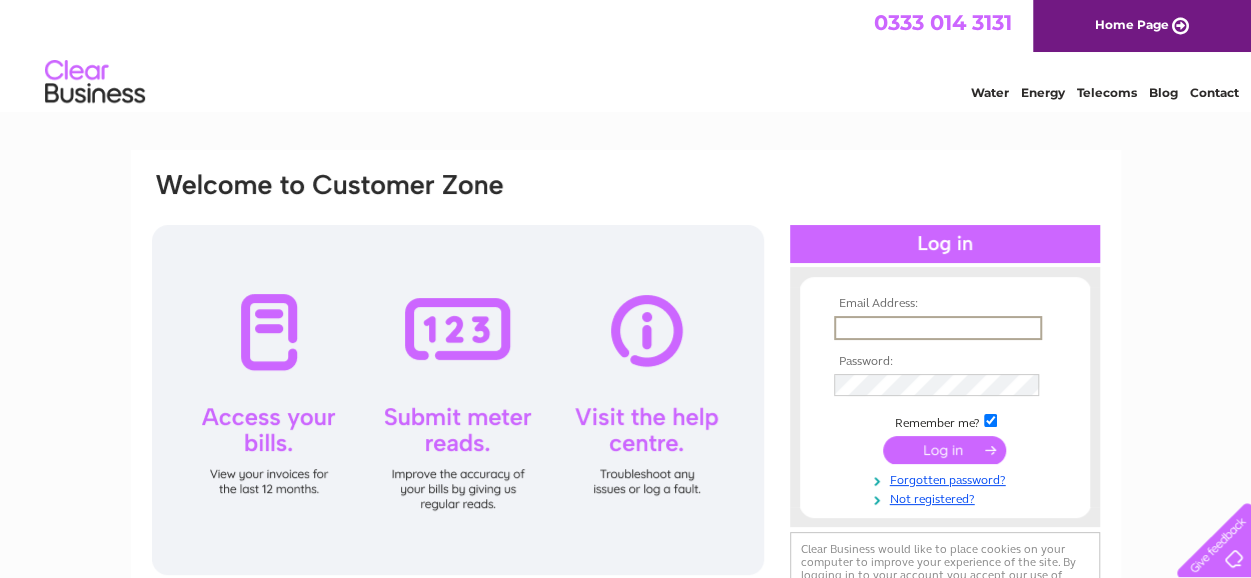 click at bounding box center (938, 328) 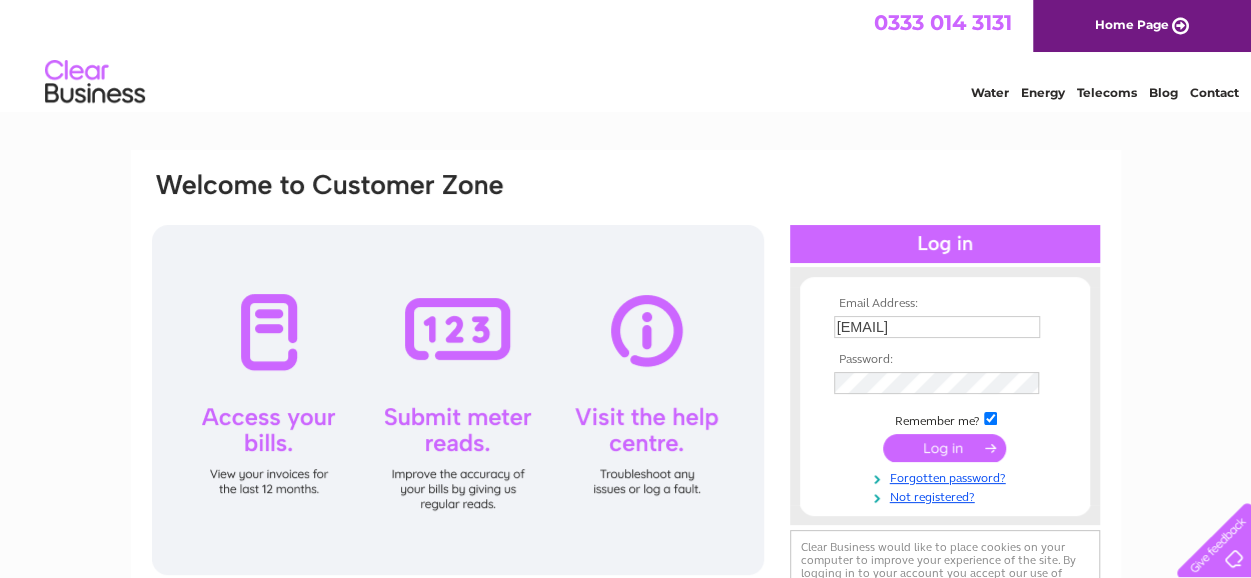 click at bounding box center (944, 448) 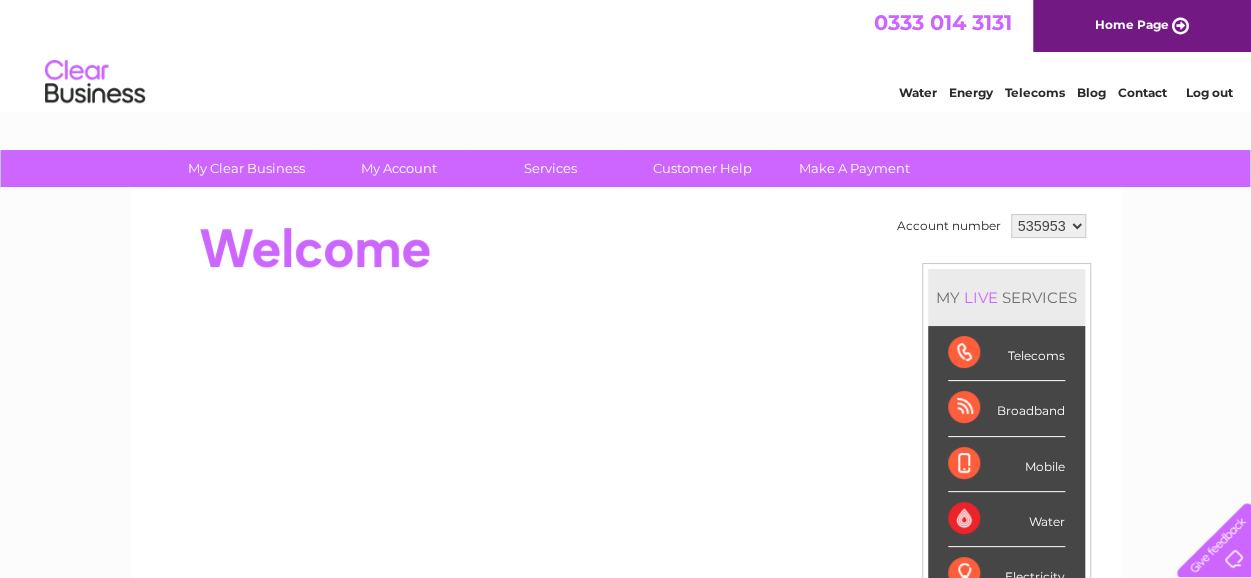 scroll, scrollTop: 0, scrollLeft: 0, axis: both 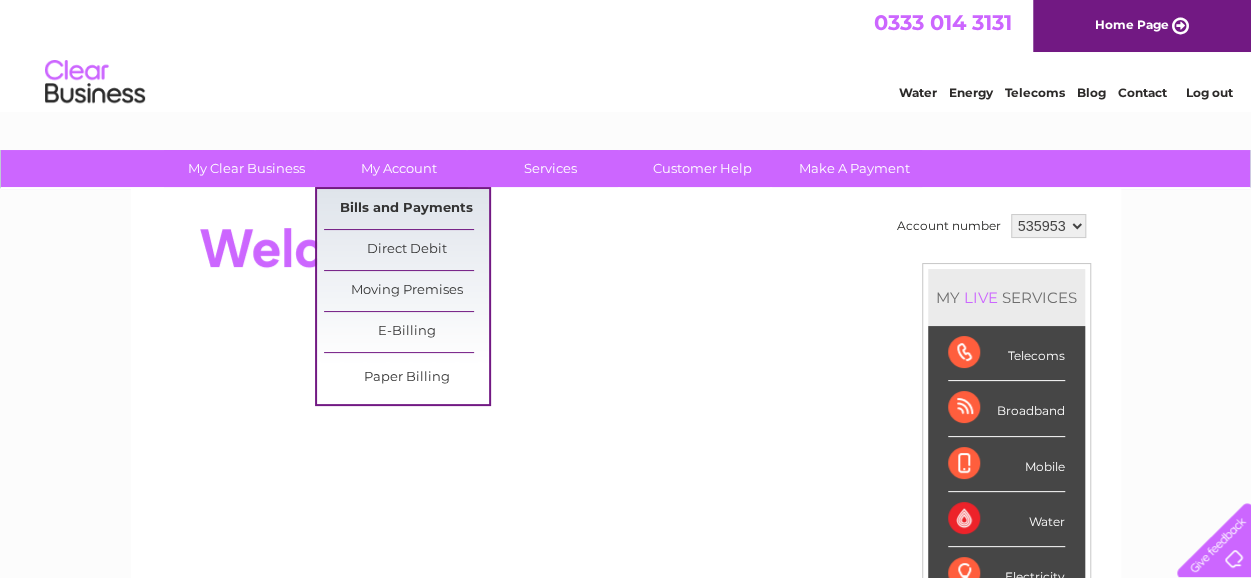 click on "Bills and Payments" at bounding box center [406, 209] 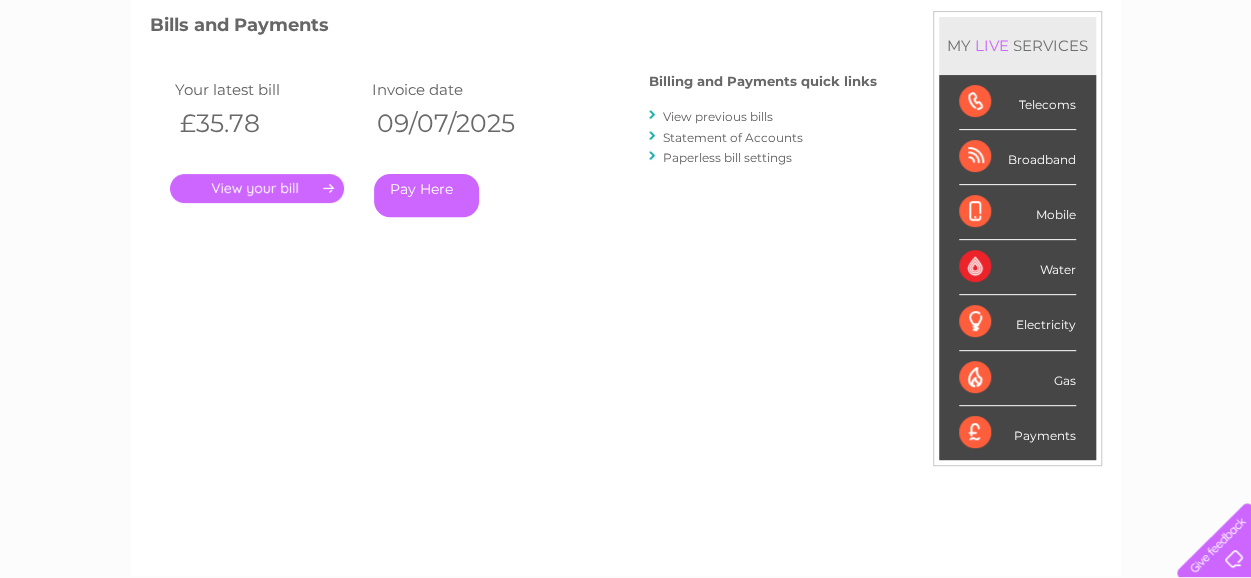 scroll, scrollTop: 0, scrollLeft: 0, axis: both 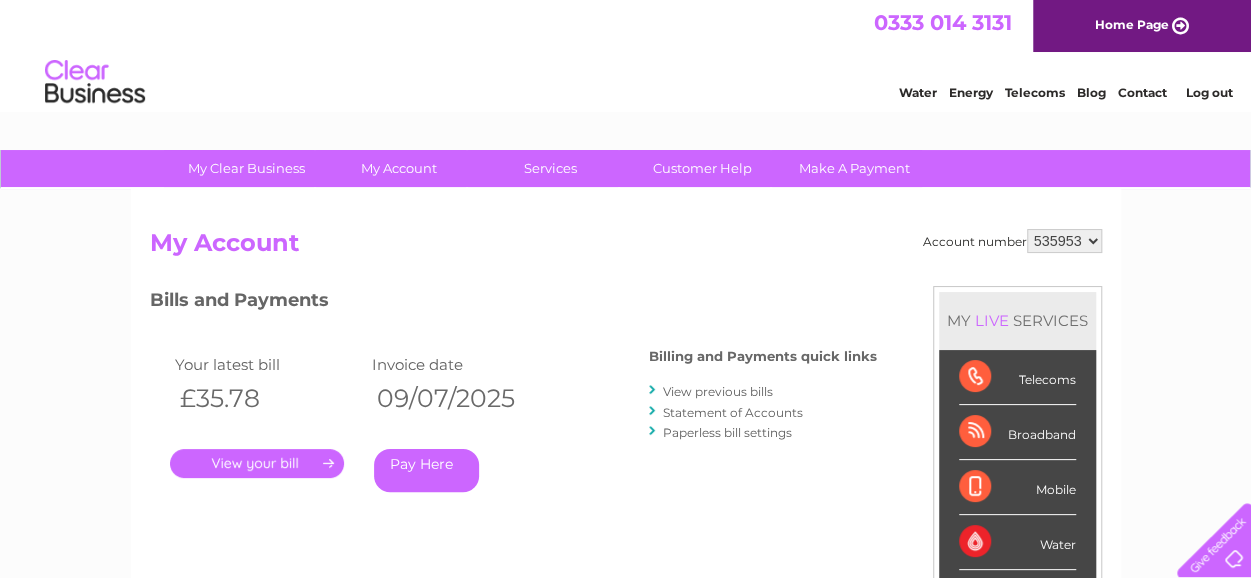 click on "View previous bills" at bounding box center (718, 391) 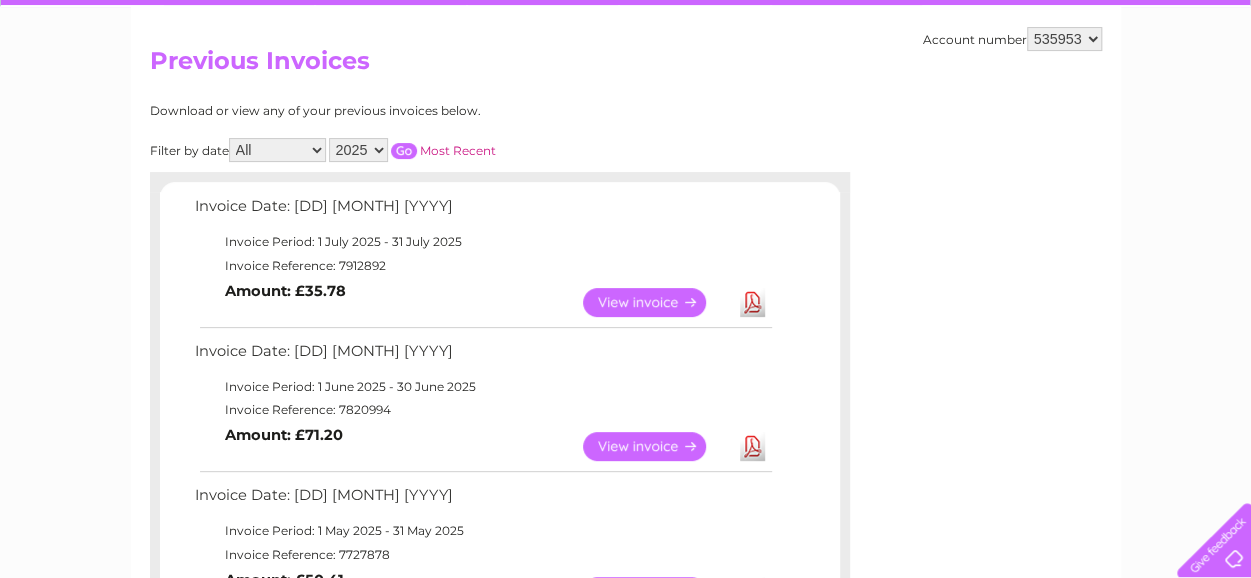 scroll, scrollTop: 200, scrollLeft: 0, axis: vertical 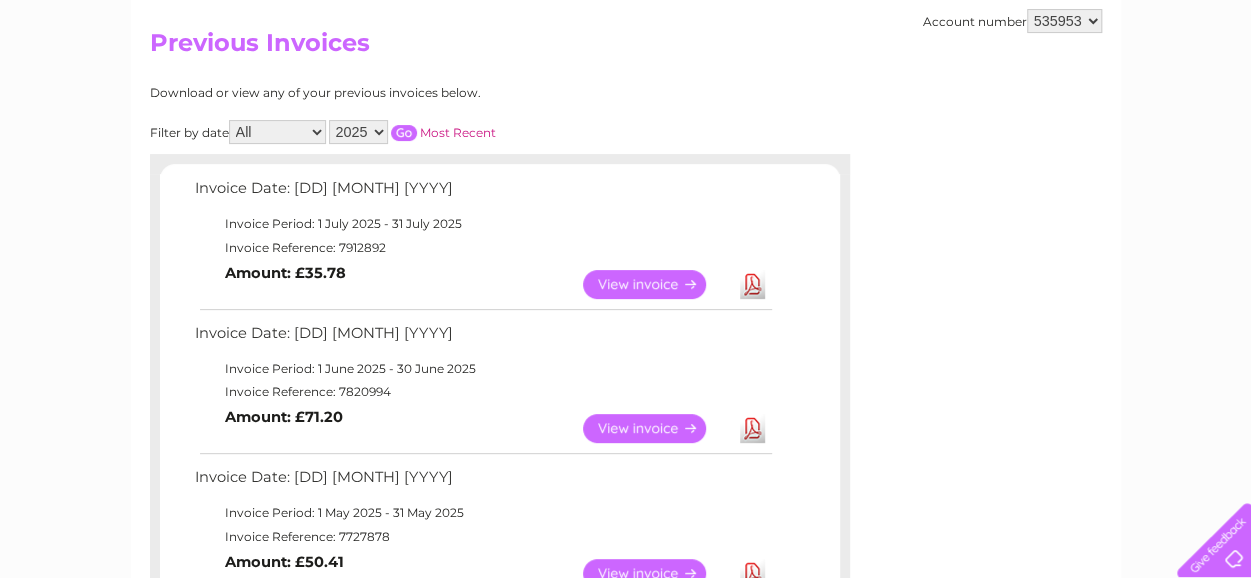 click on "View" at bounding box center [656, 428] 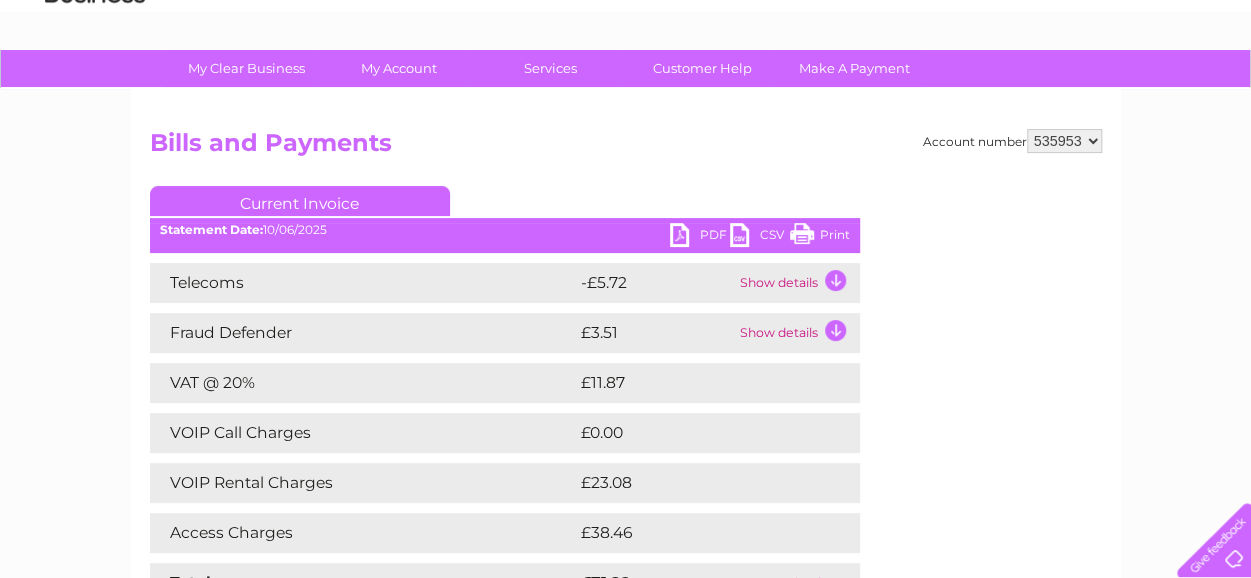 scroll, scrollTop: 0, scrollLeft: 0, axis: both 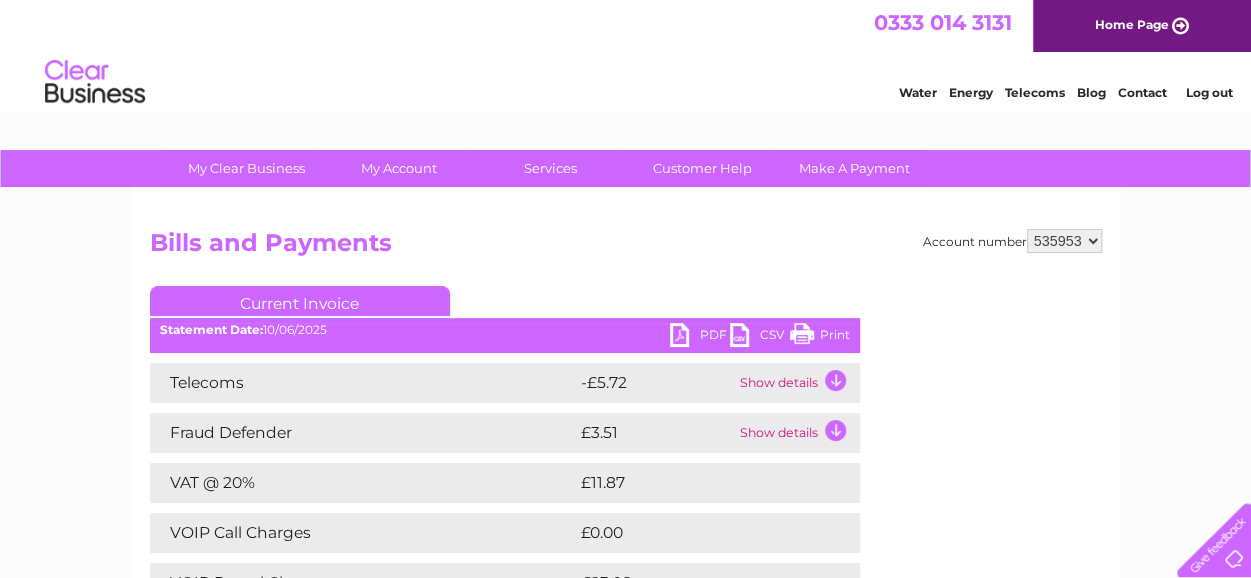 click on "CSV" at bounding box center [760, 337] 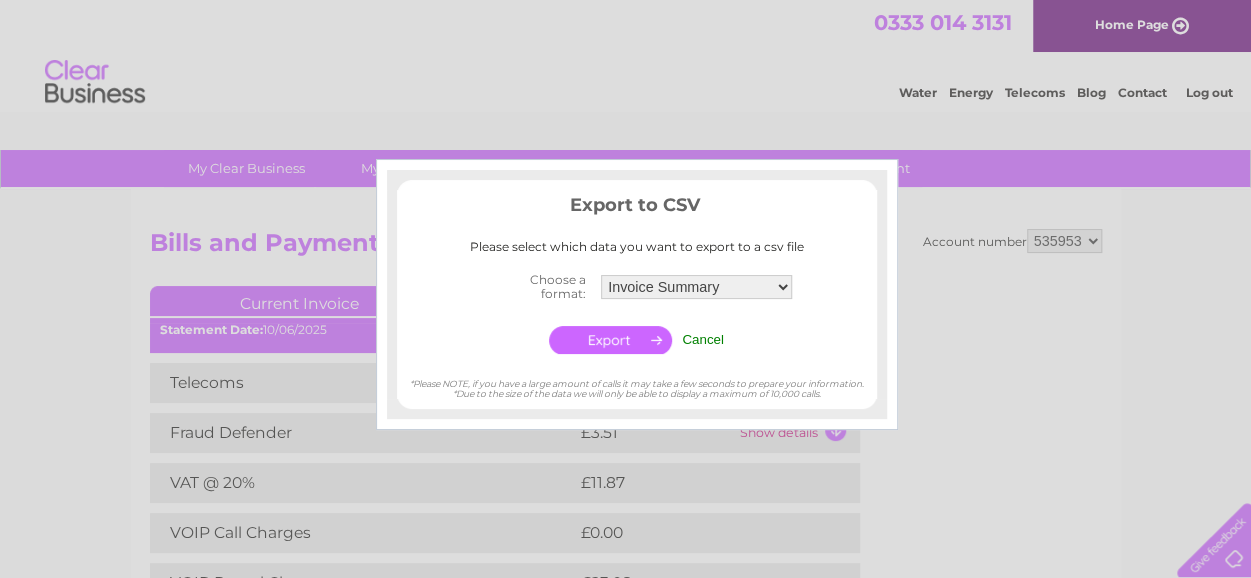 click on "Cancel" at bounding box center (703, 339) 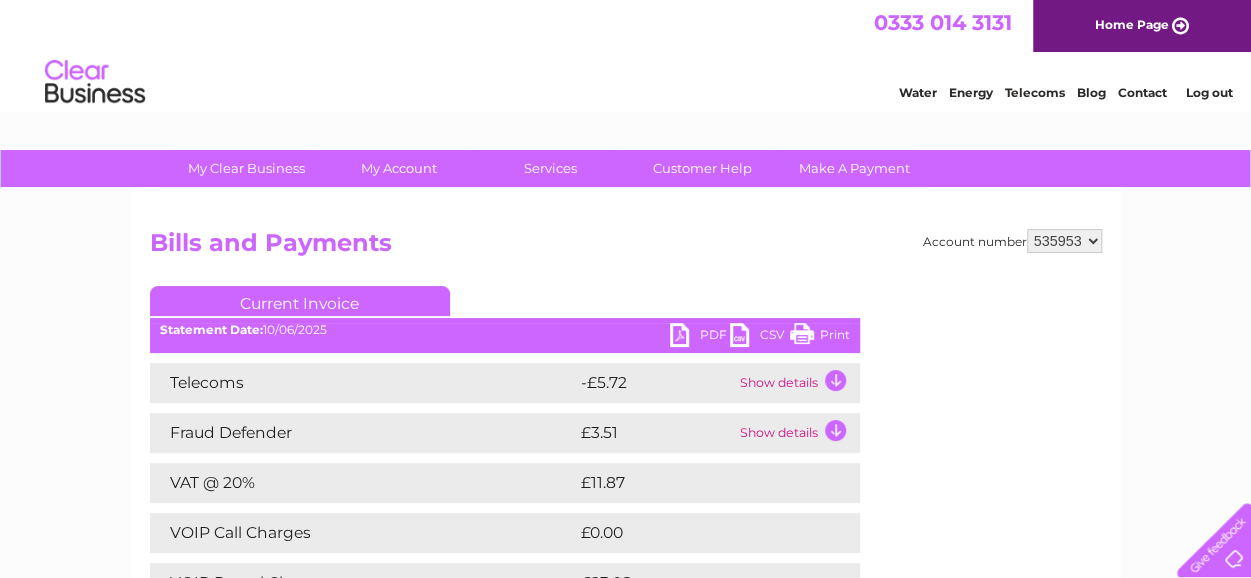 click on "PDF" at bounding box center (700, 337) 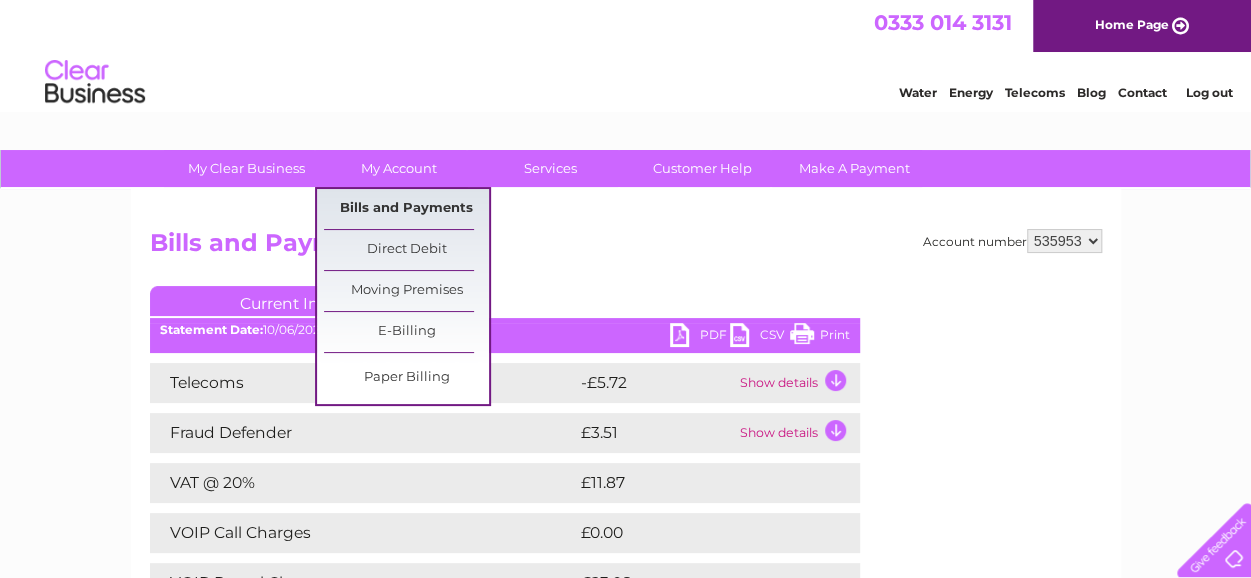 click on "Bills and Payments" at bounding box center [406, 209] 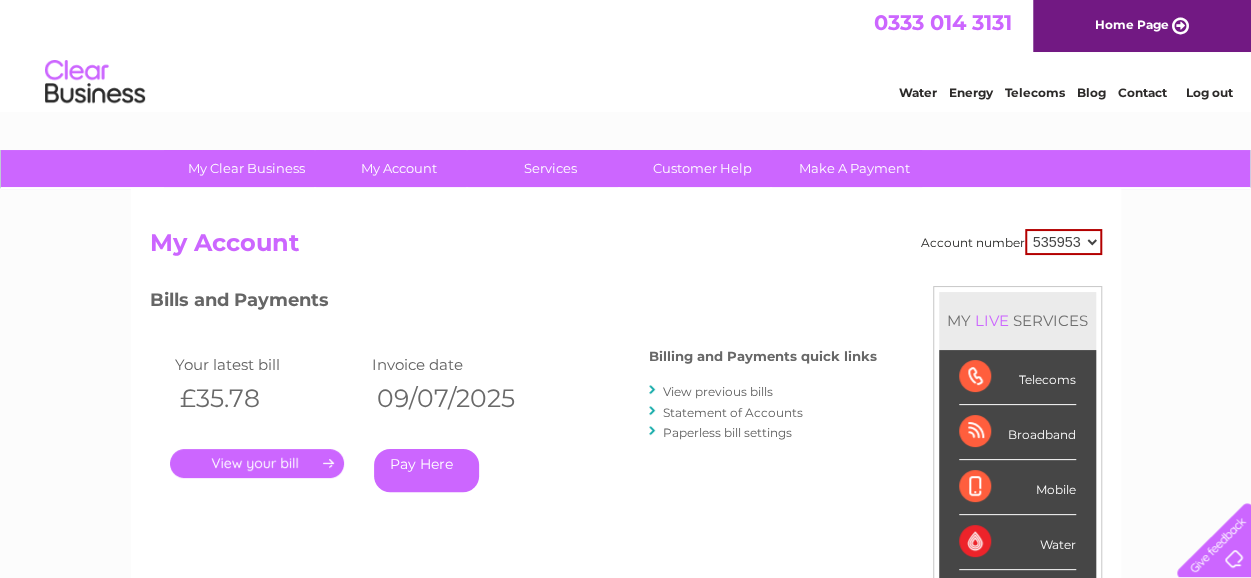 scroll, scrollTop: 0, scrollLeft: 0, axis: both 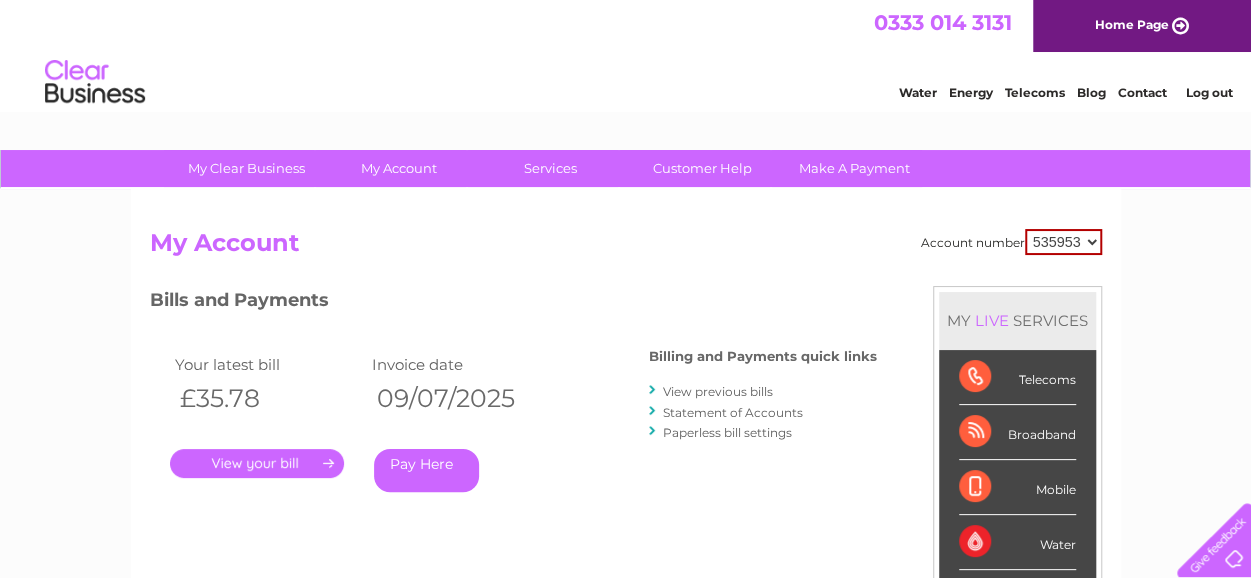 click on "View previous bills" at bounding box center (718, 391) 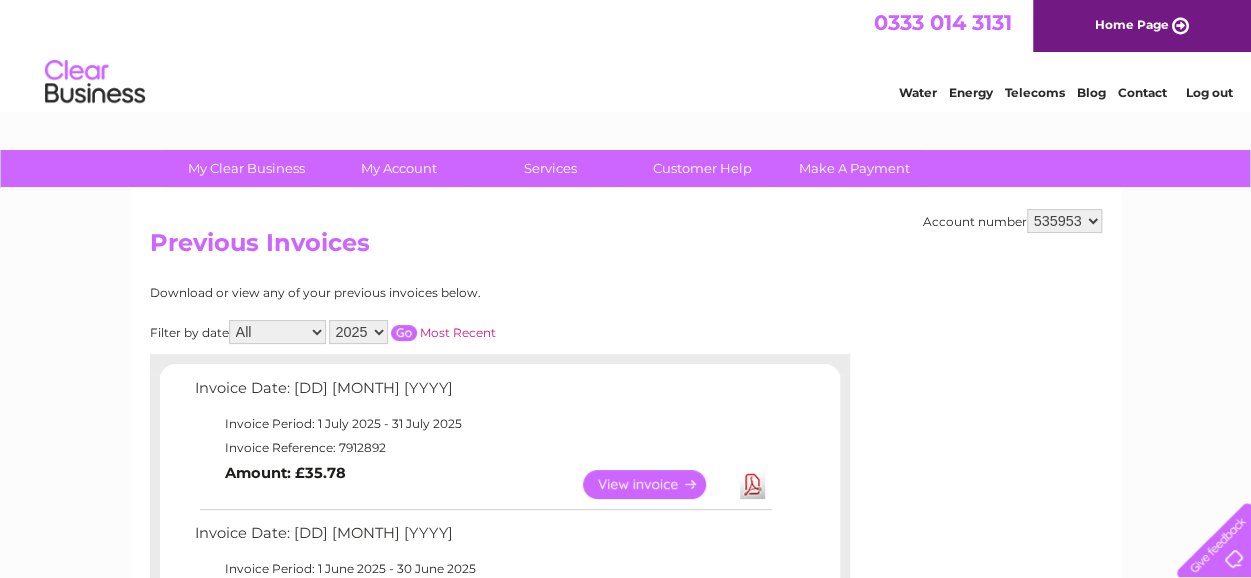 scroll, scrollTop: 0, scrollLeft: 0, axis: both 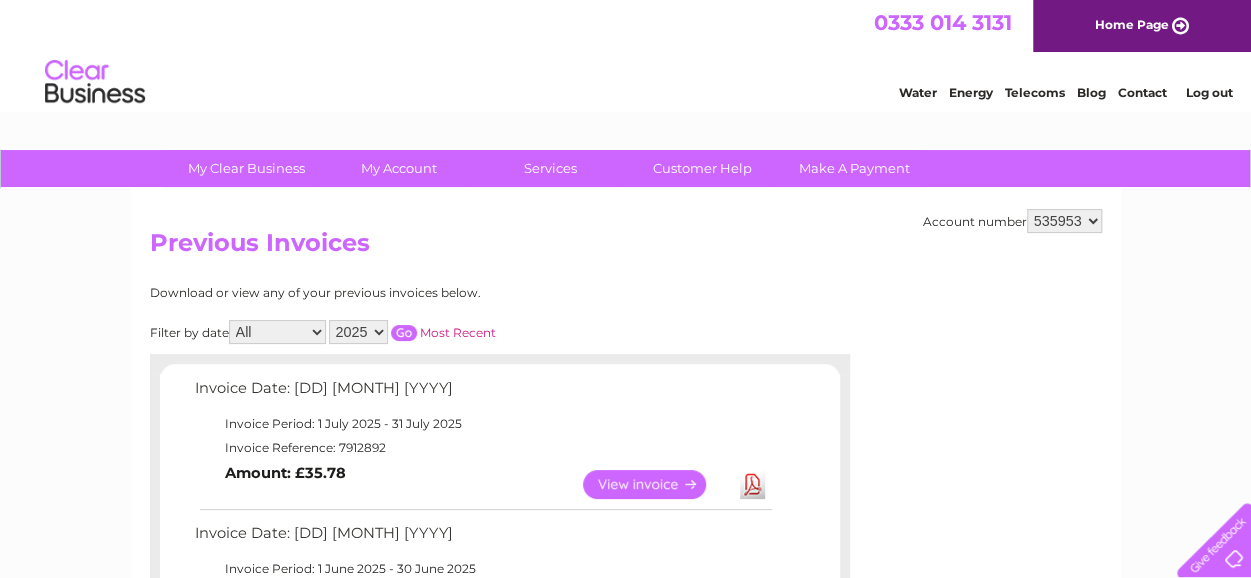 click on "Download" at bounding box center [752, 484] 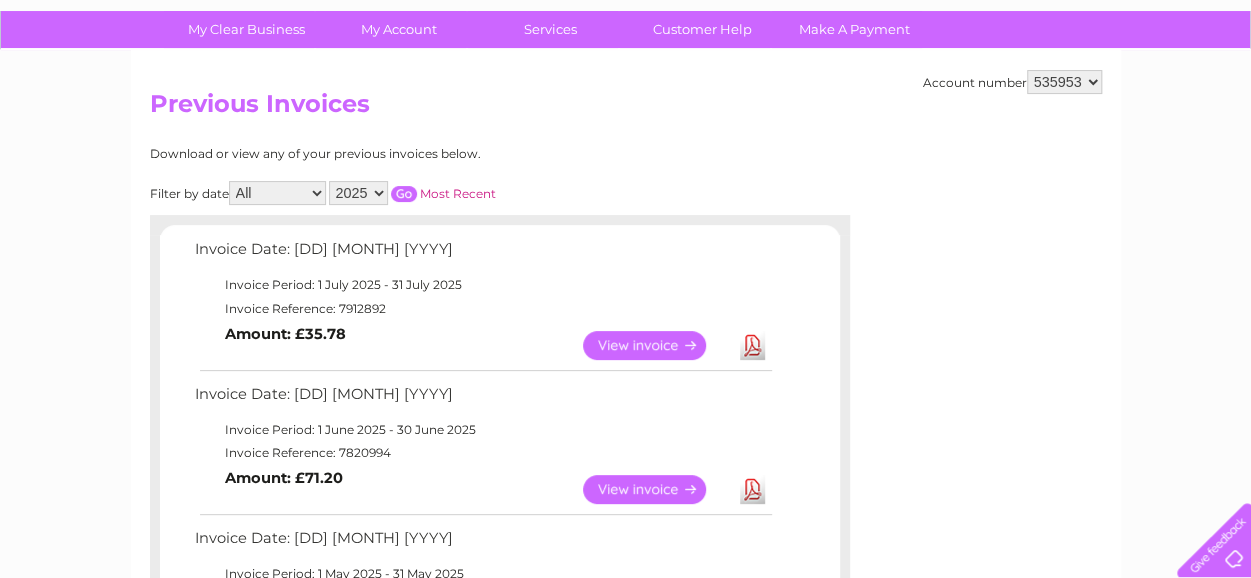 scroll, scrollTop: 200, scrollLeft: 0, axis: vertical 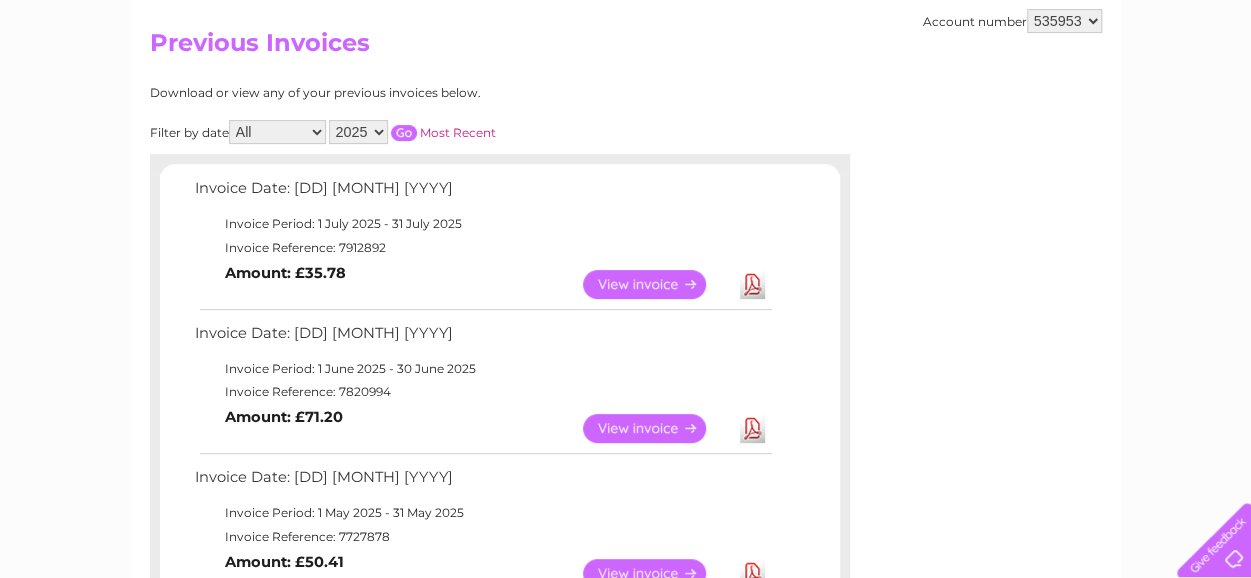 click on "Download" at bounding box center [752, 428] 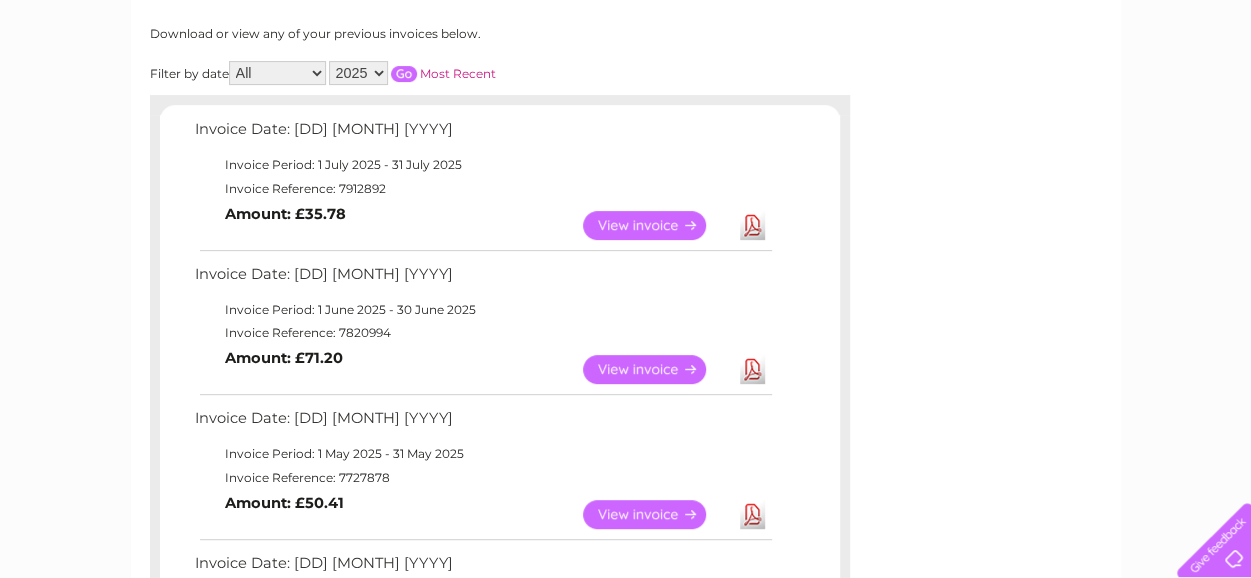 scroll, scrollTop: 300, scrollLeft: 0, axis: vertical 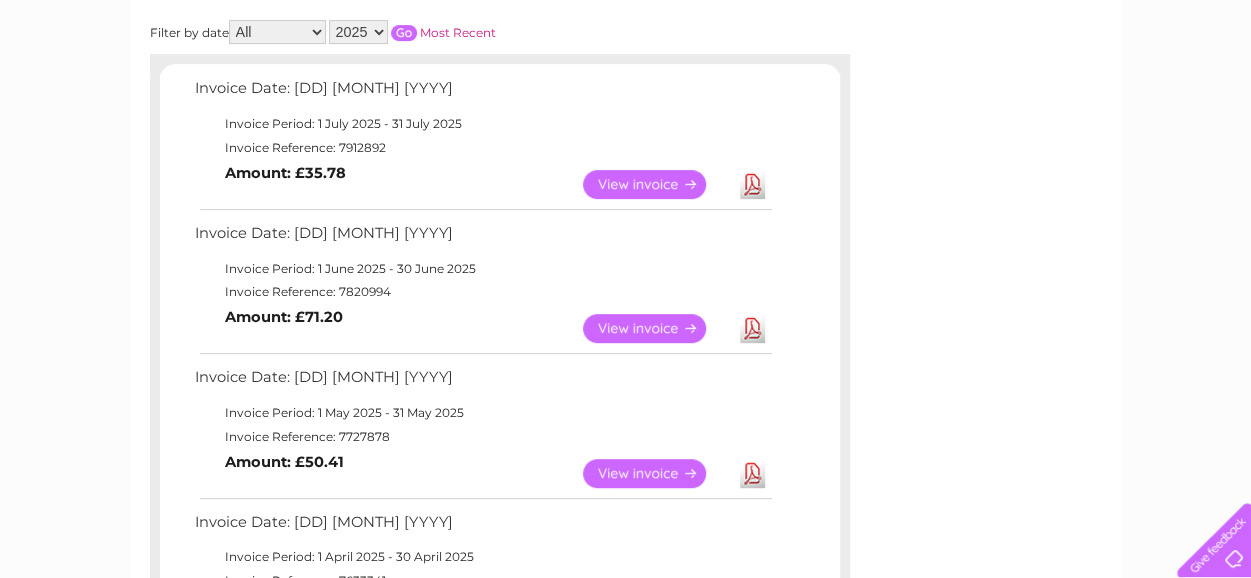 click on "Download" at bounding box center (752, 473) 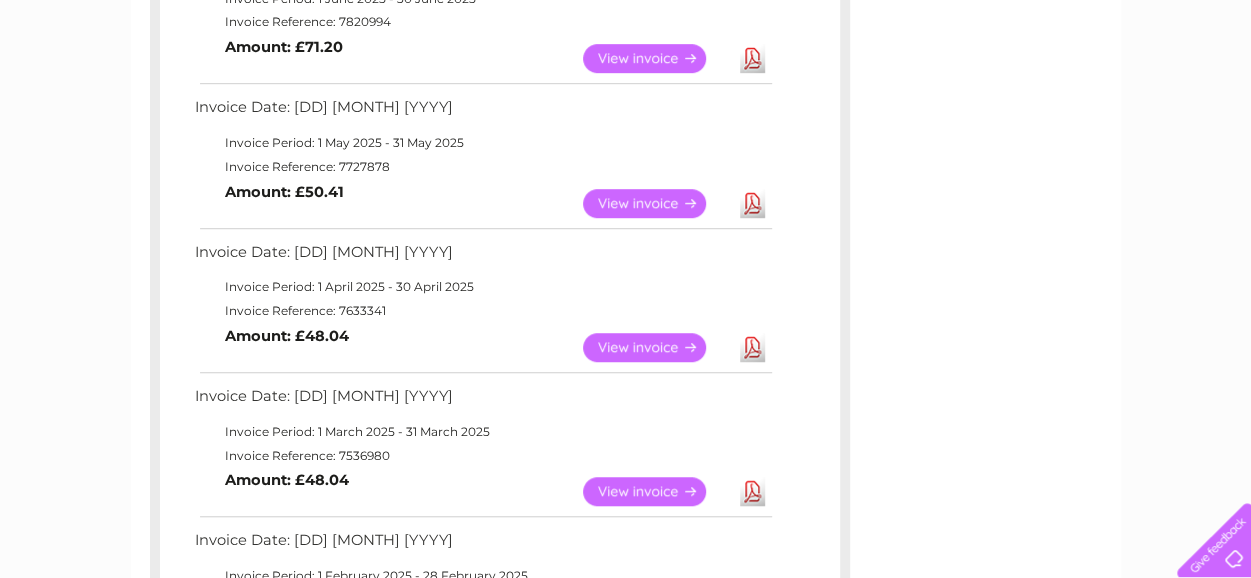 scroll, scrollTop: 600, scrollLeft: 0, axis: vertical 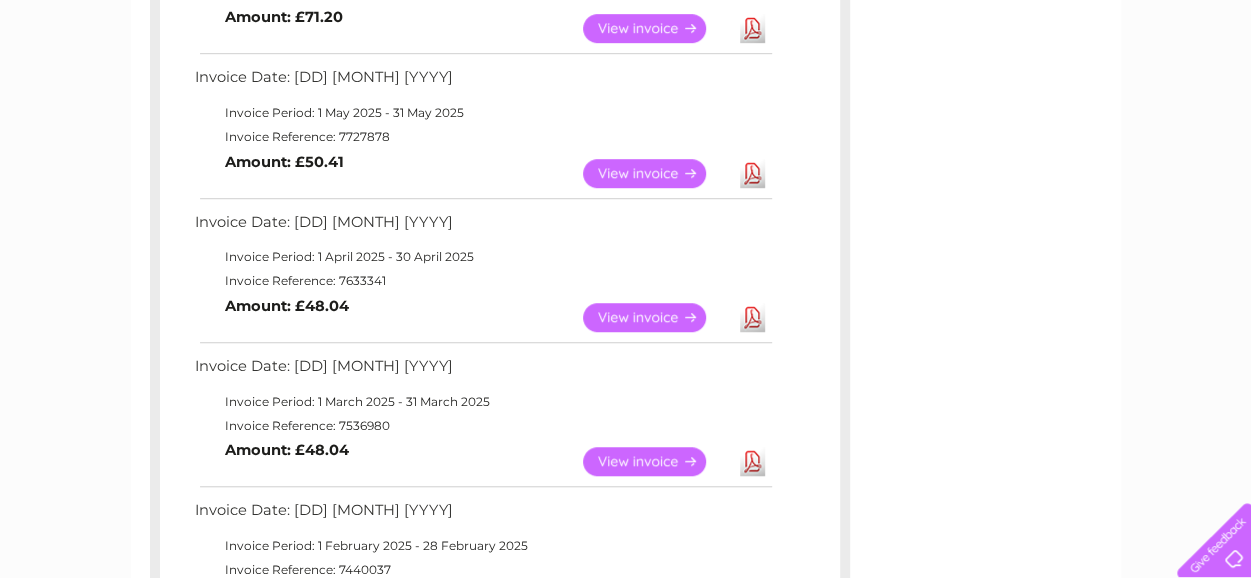 click on "Download" at bounding box center (752, 317) 